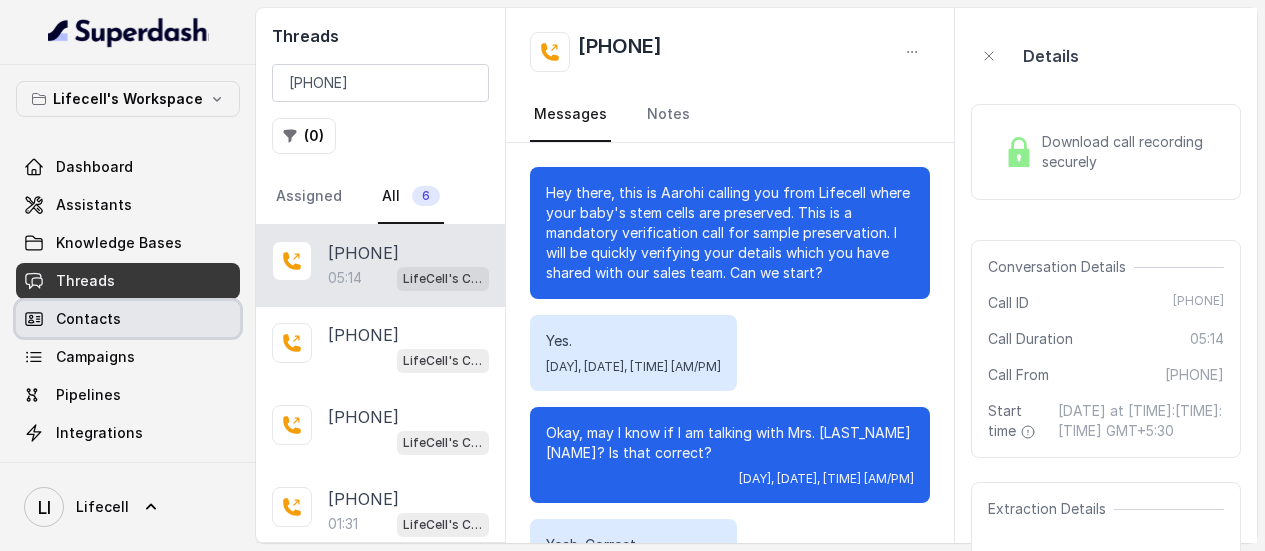 scroll, scrollTop: 0, scrollLeft: 0, axis: both 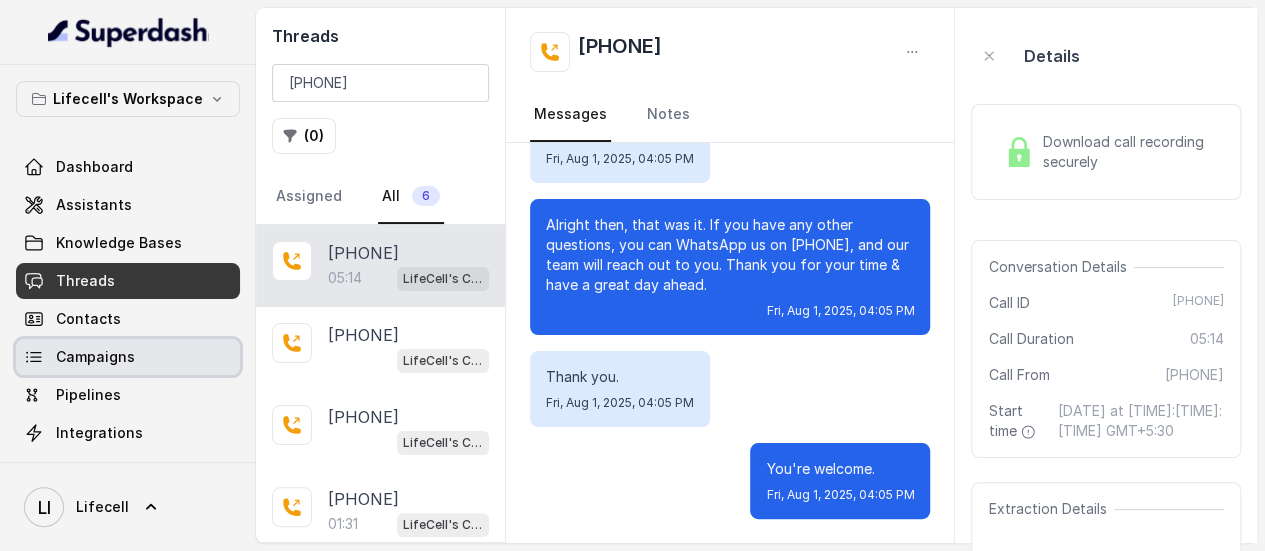 click on "Campaigns" at bounding box center (128, 357) 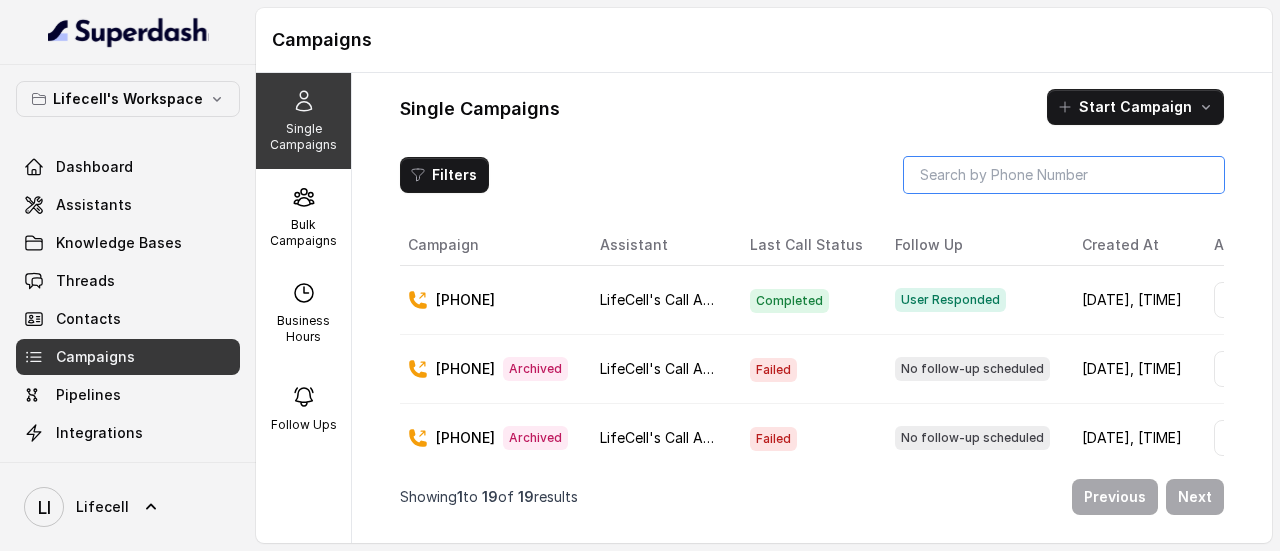 click at bounding box center (1064, 175) 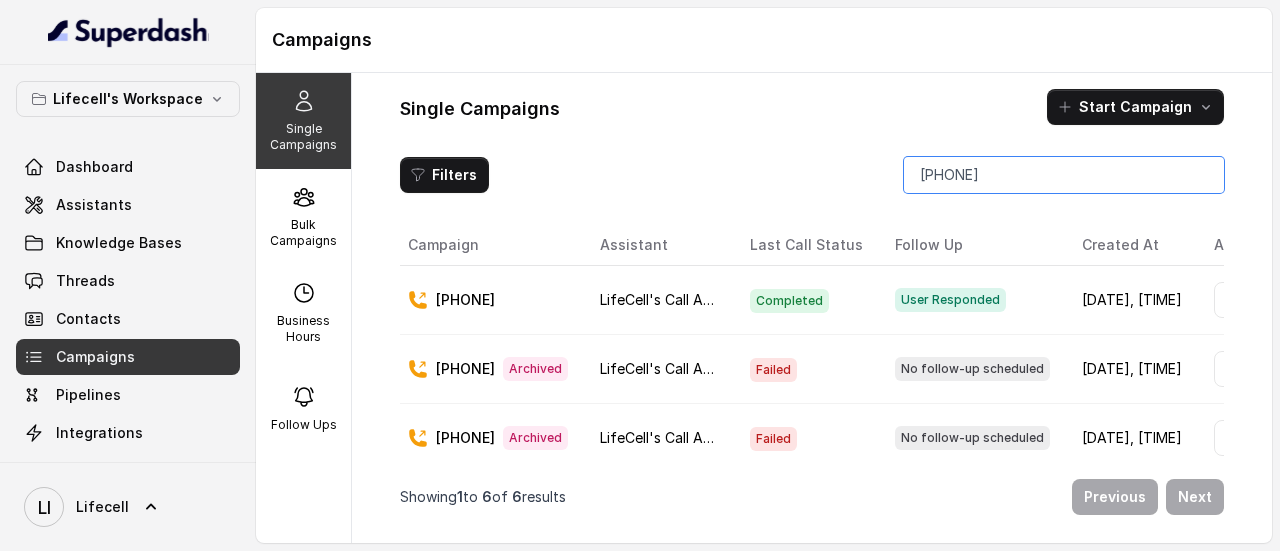 scroll, scrollTop: 0, scrollLeft: 98, axis: horizontal 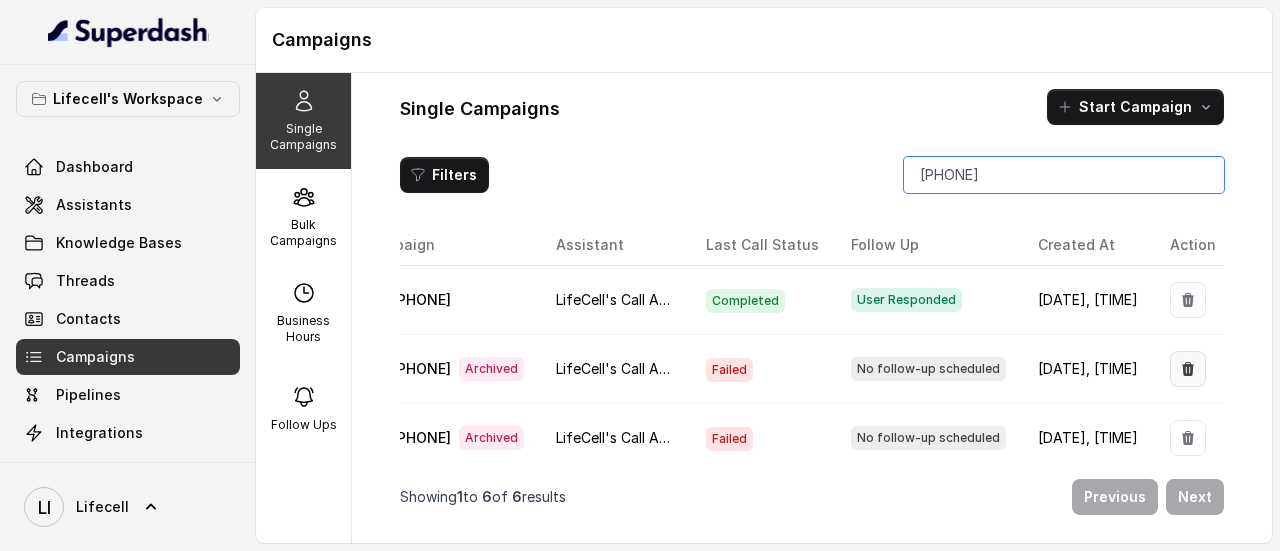 type on "[PHONE]" 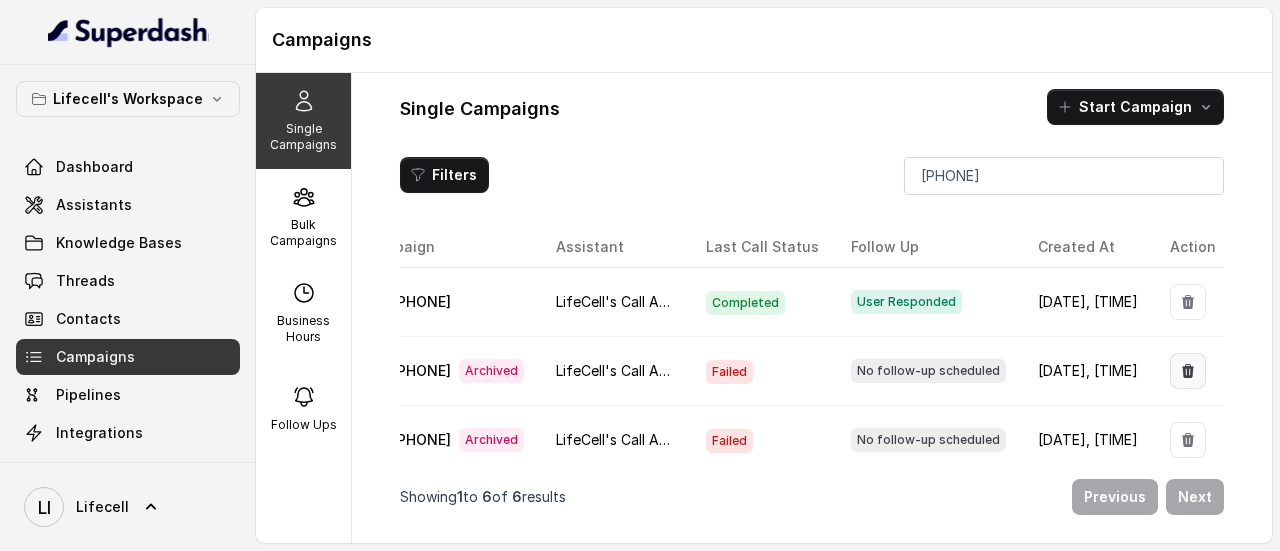 click at bounding box center [1188, 371] 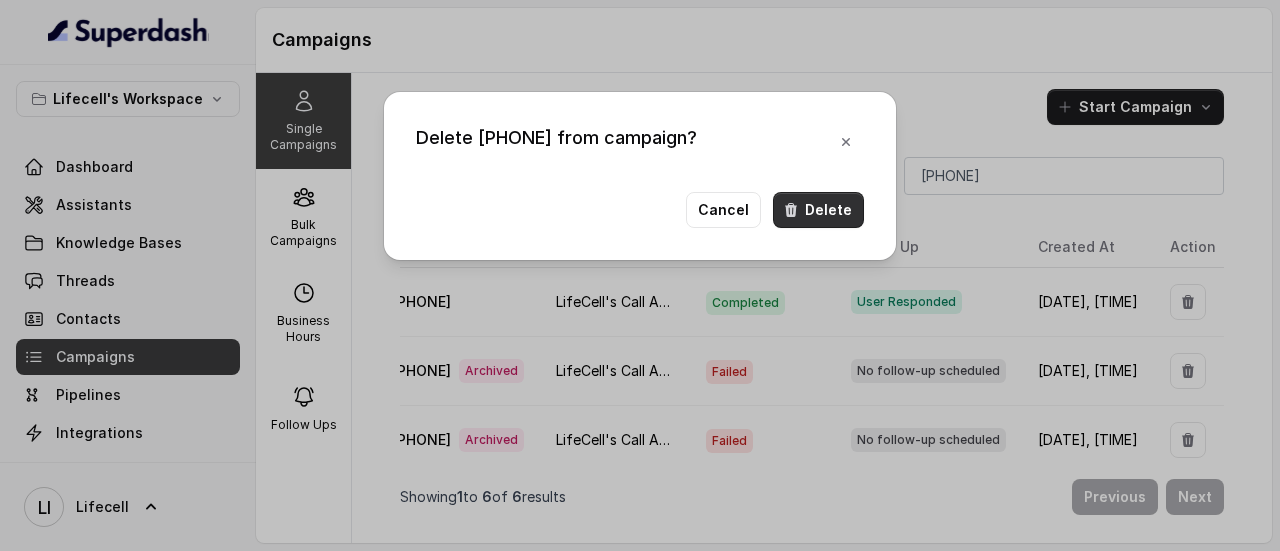click on "Delete" at bounding box center (818, 210) 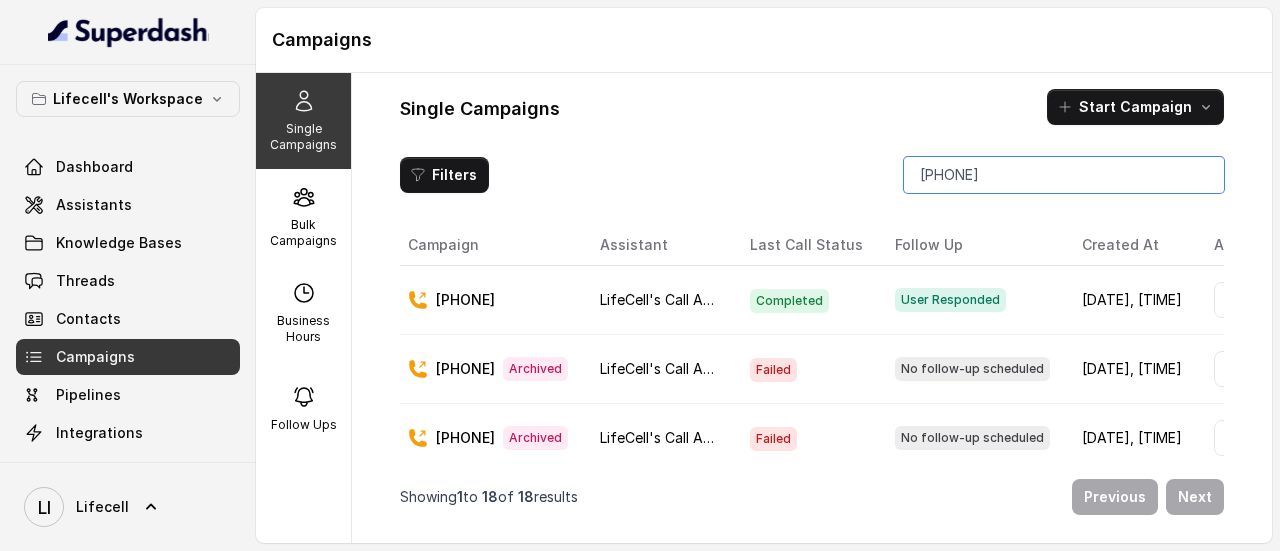 click on "[PHONE]" at bounding box center (1064, 175) 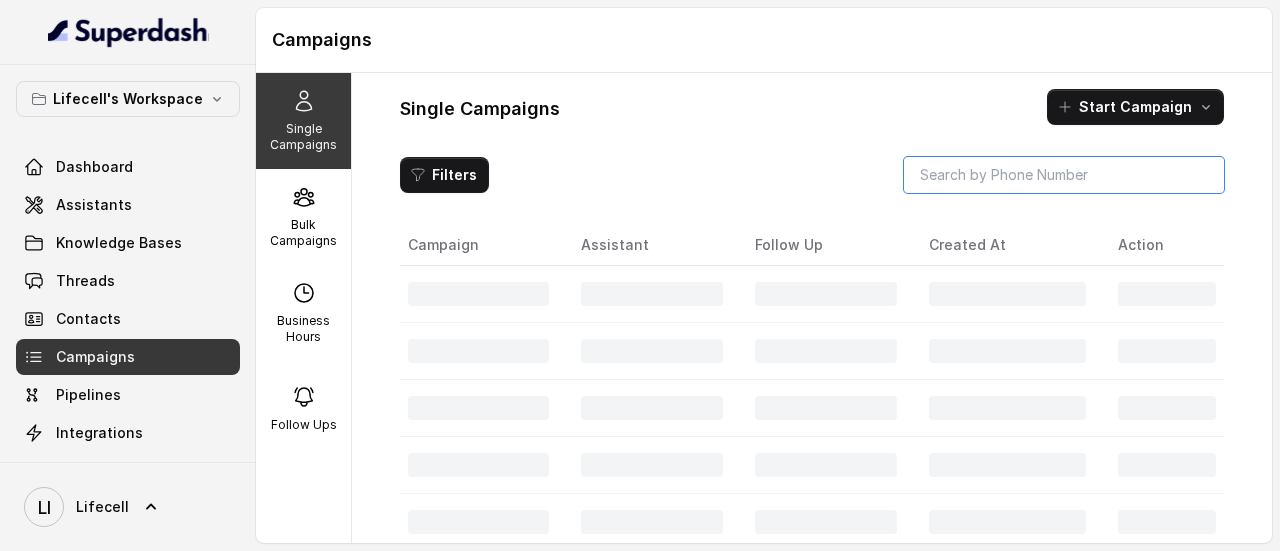 click at bounding box center (1064, 175) 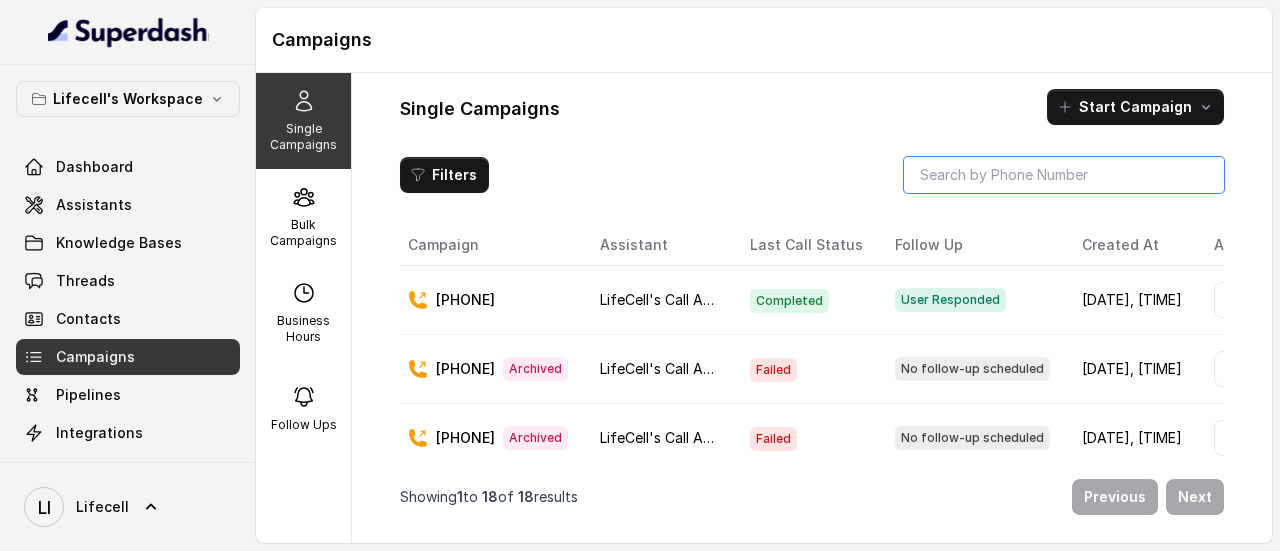 paste on "[PHONE]" 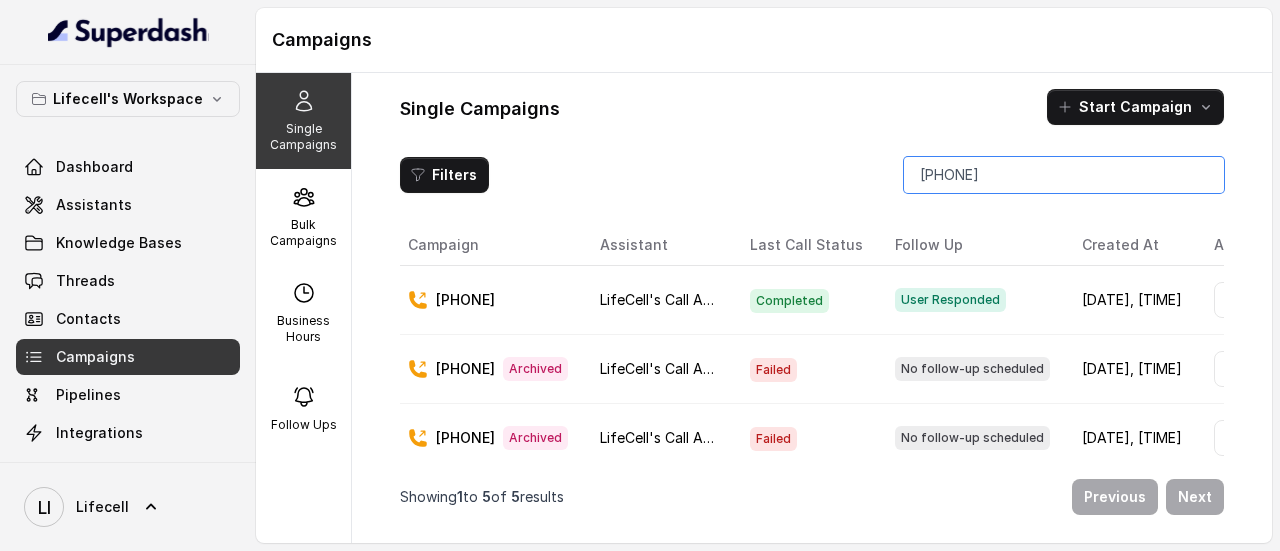 scroll, scrollTop: 0, scrollLeft: 98, axis: horizontal 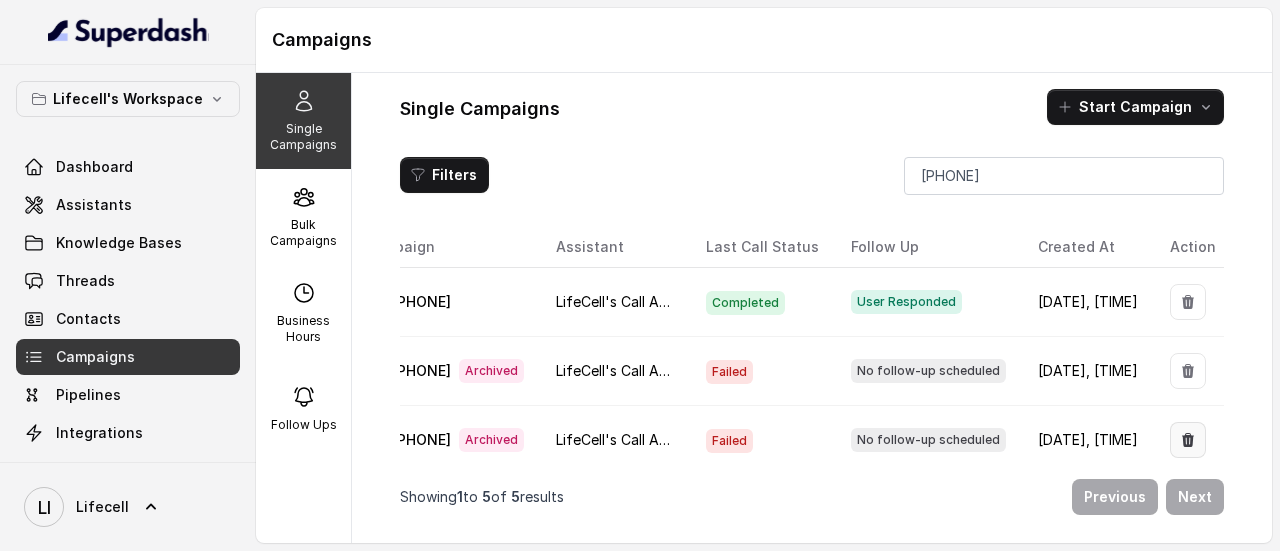 click 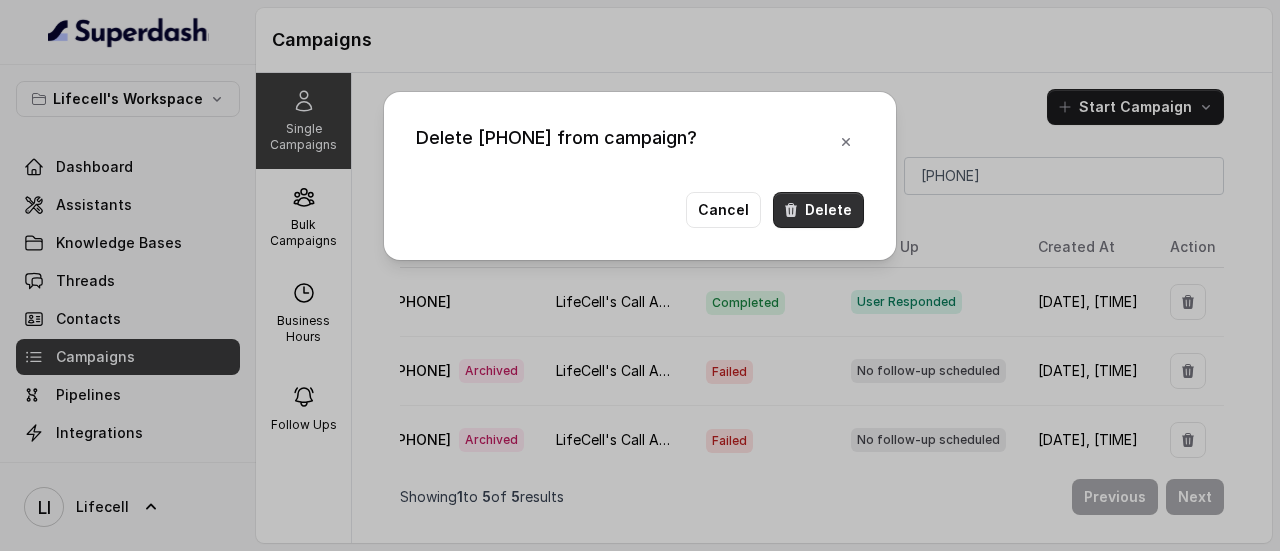 click on "Delete" at bounding box center [818, 210] 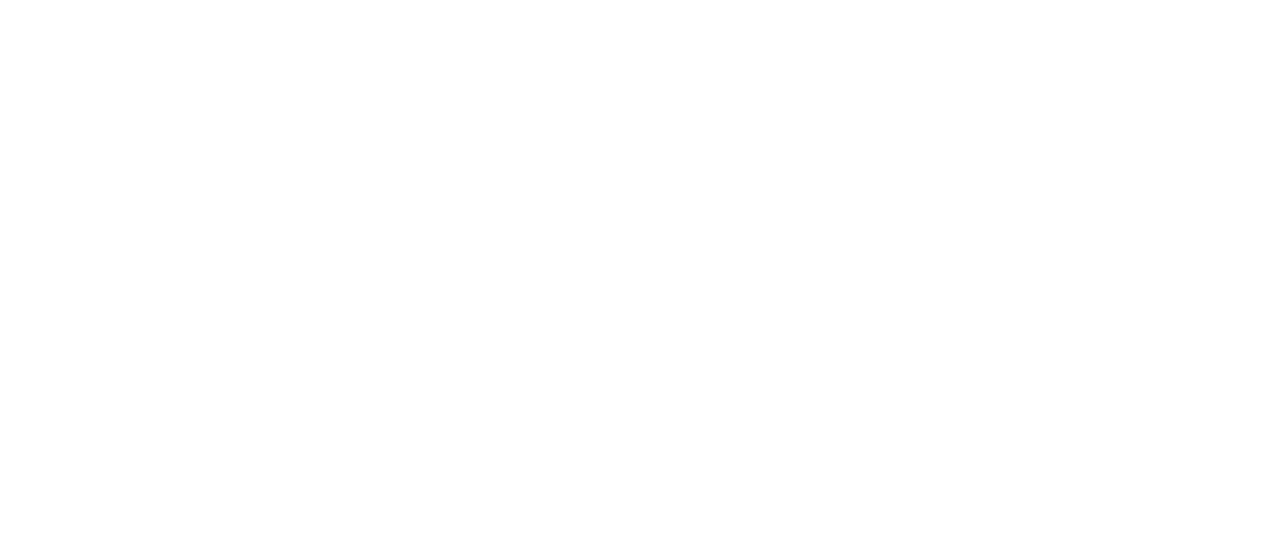 scroll, scrollTop: 0, scrollLeft: 0, axis: both 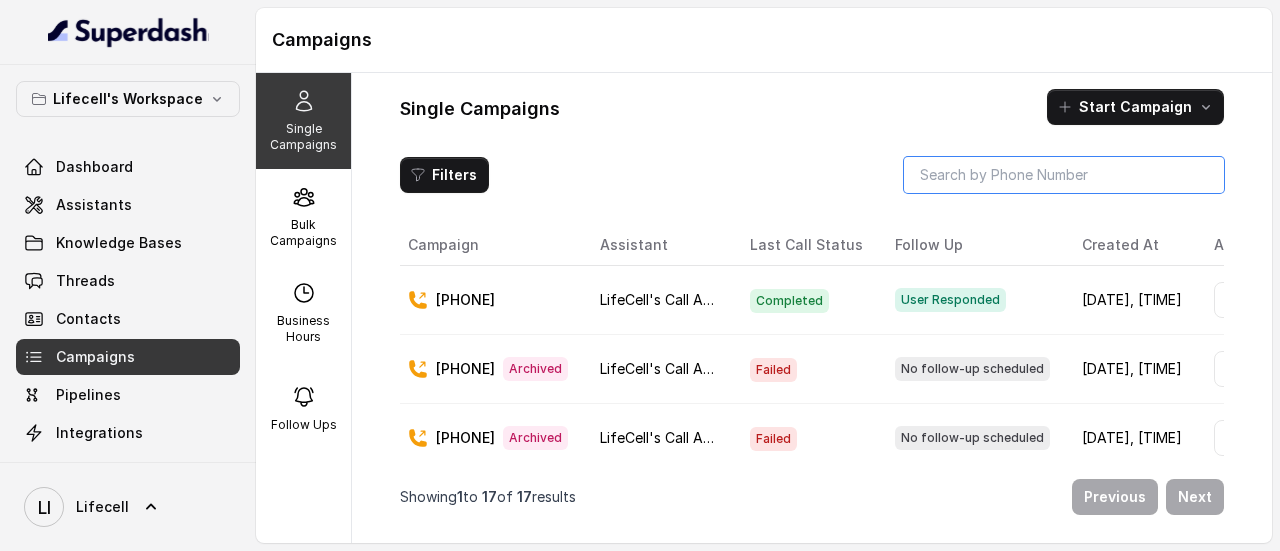 click at bounding box center (1064, 175) 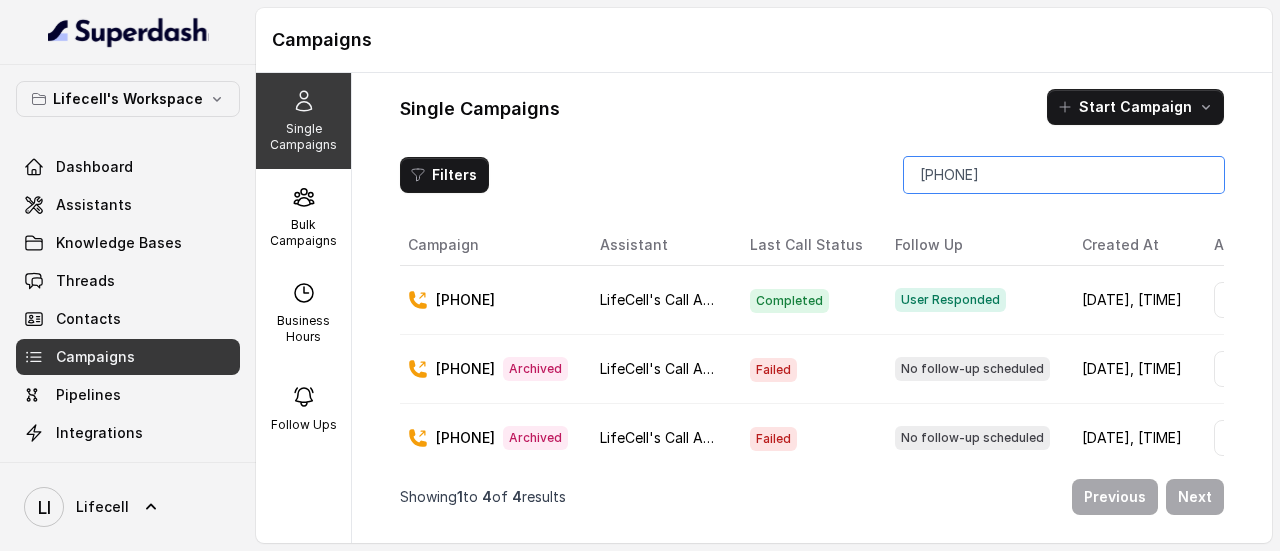 scroll, scrollTop: 0, scrollLeft: 98, axis: horizontal 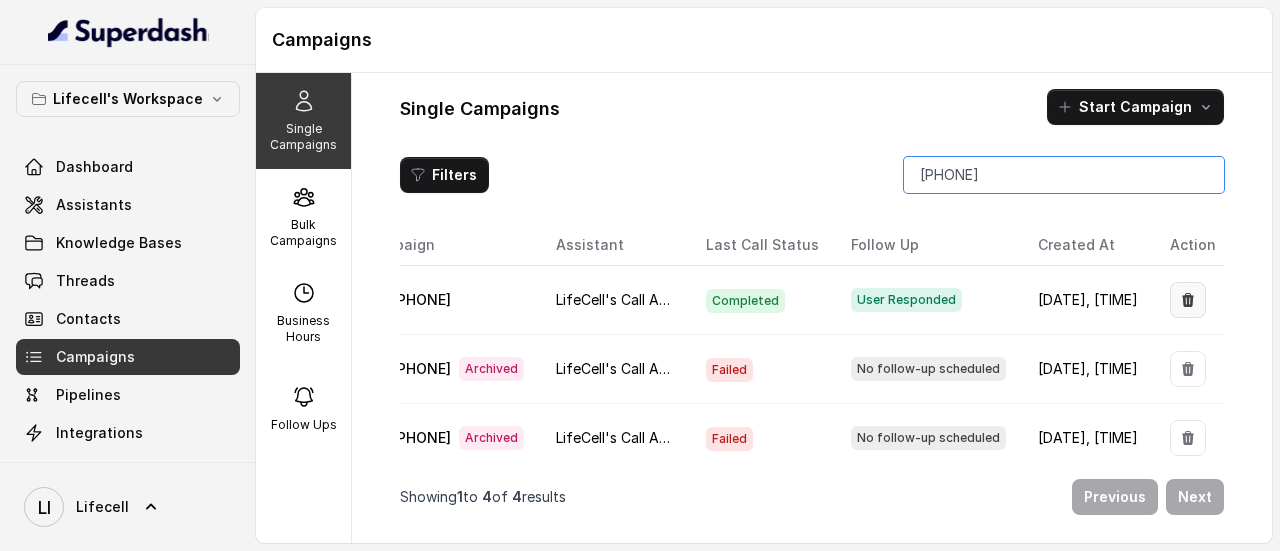 type on "[PHONE]" 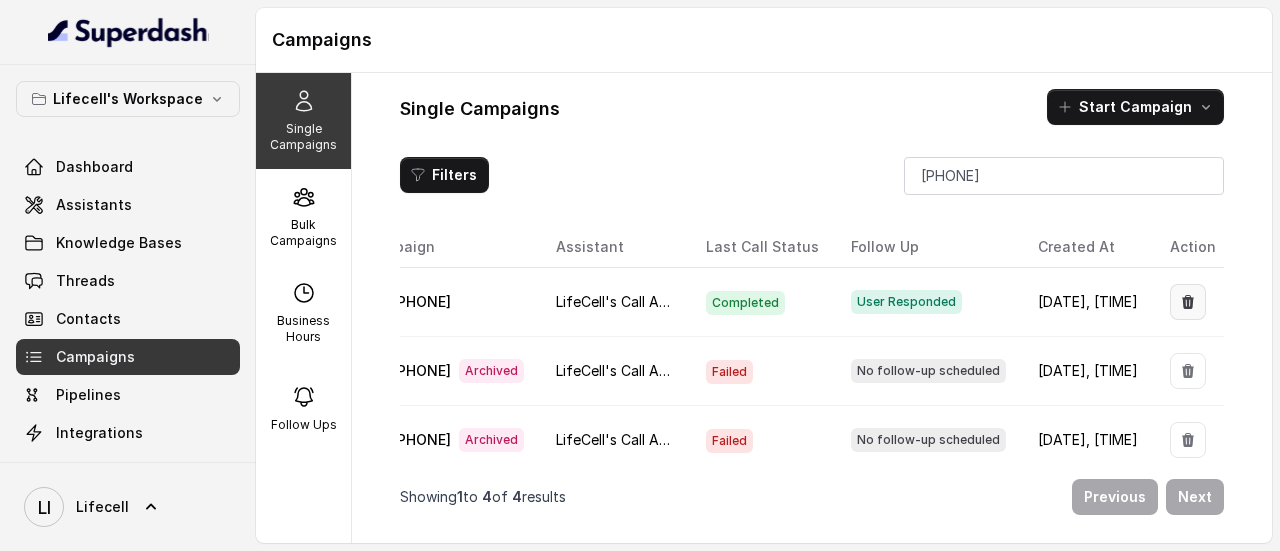 click 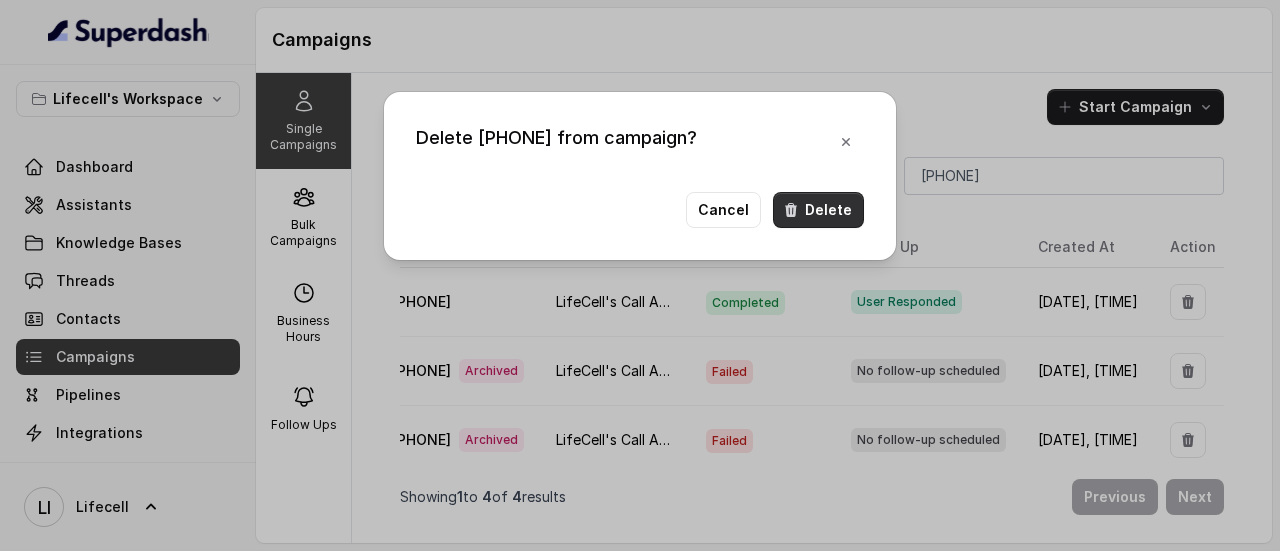 click on "Delete" at bounding box center [818, 210] 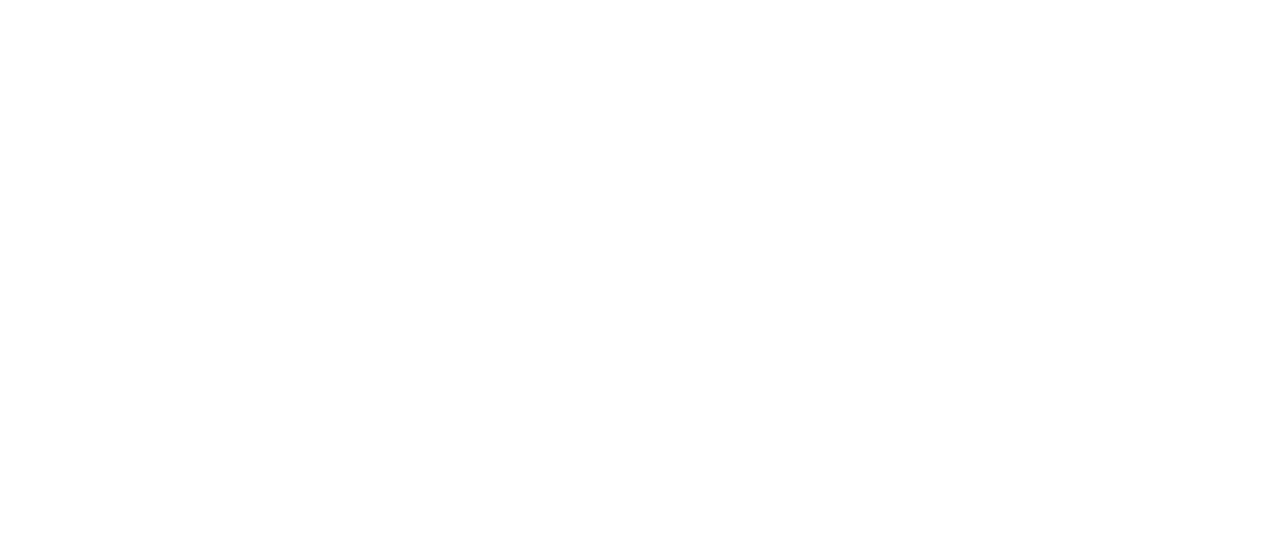 scroll, scrollTop: 0, scrollLeft: 0, axis: both 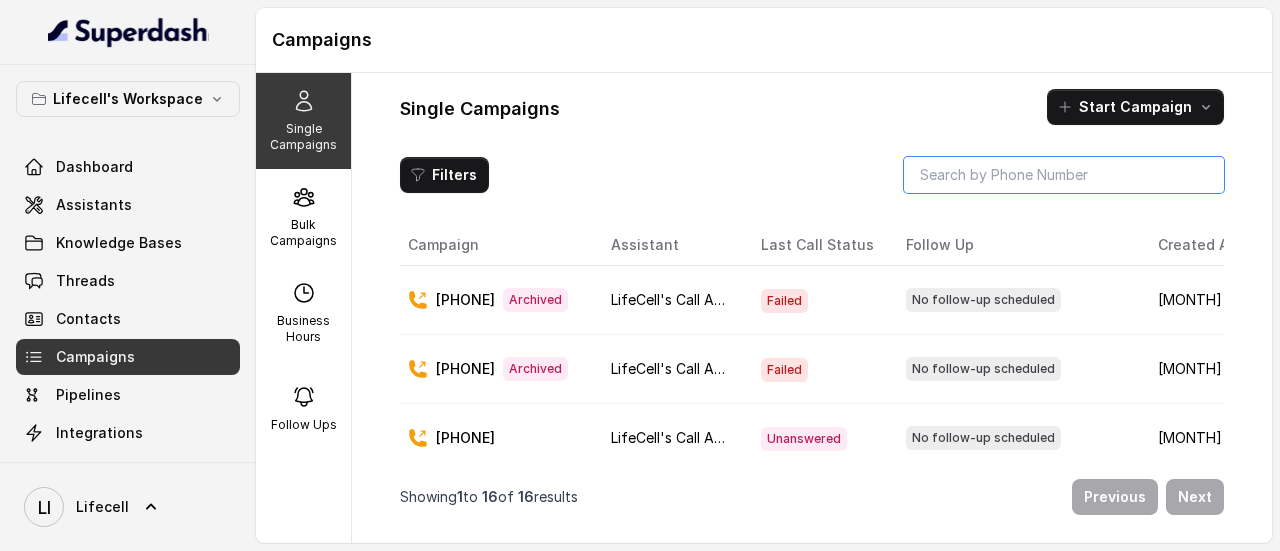 click at bounding box center [1064, 175] 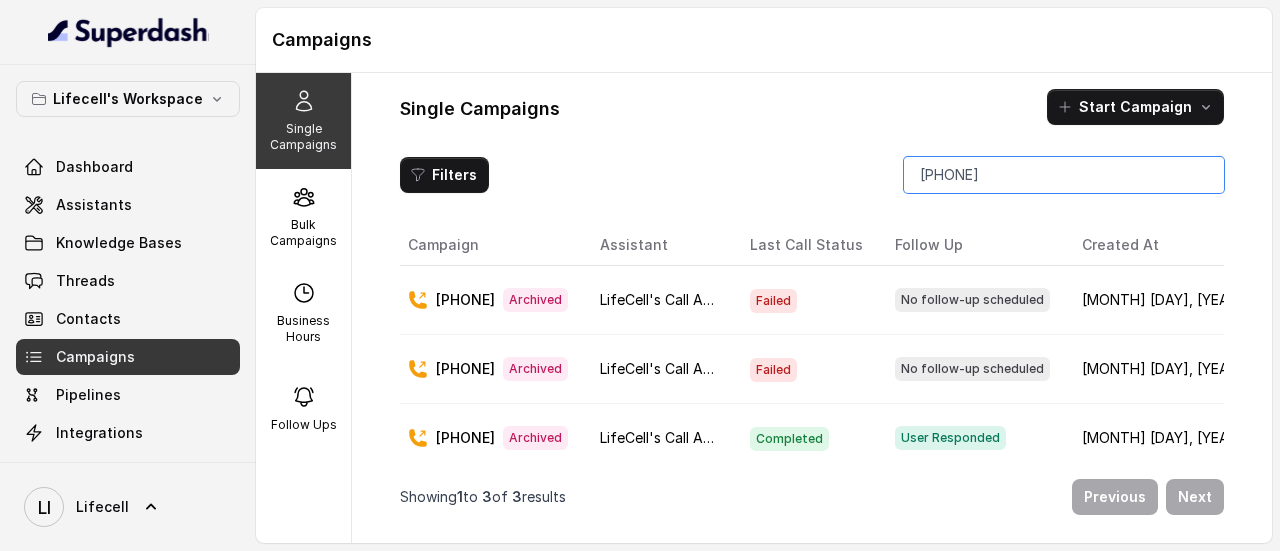 scroll, scrollTop: 39, scrollLeft: 0, axis: vertical 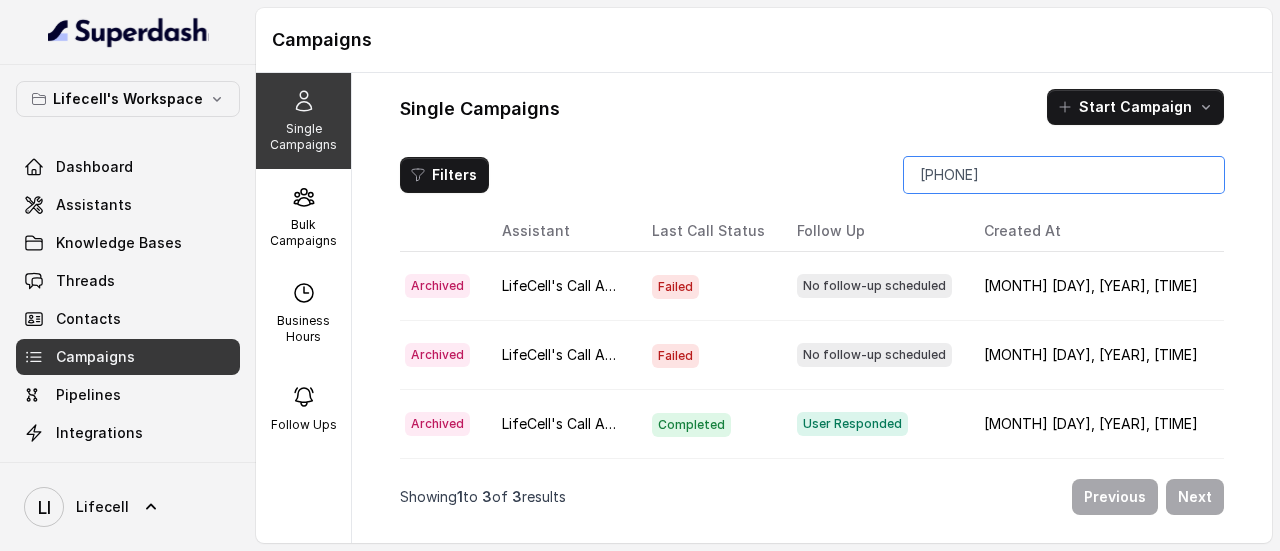 type on "[PHONE]" 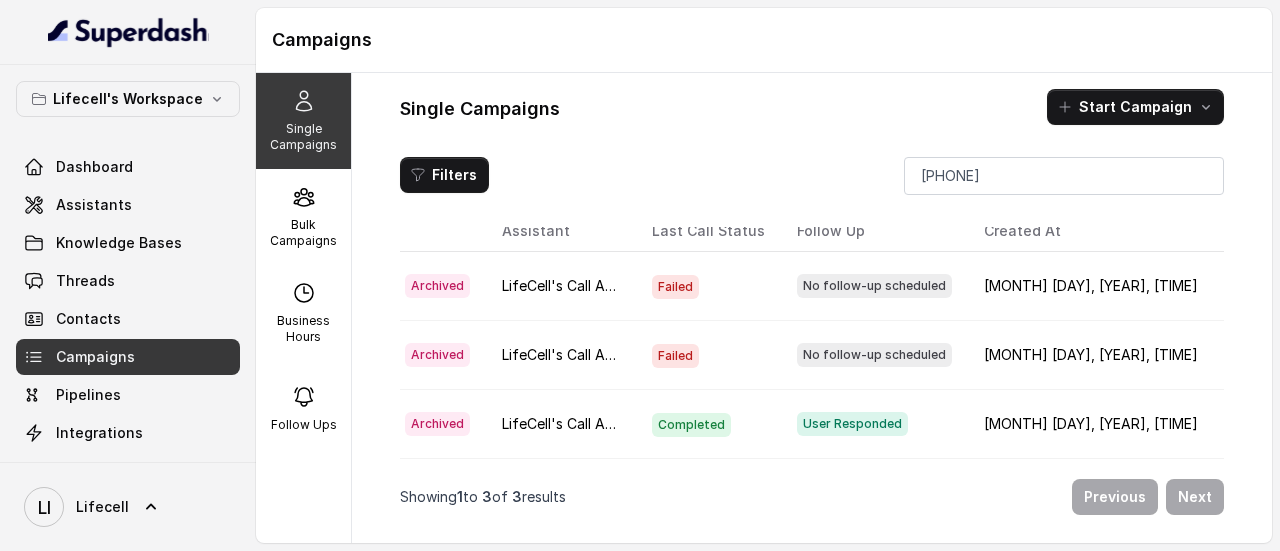 click at bounding box center [1248, 424] 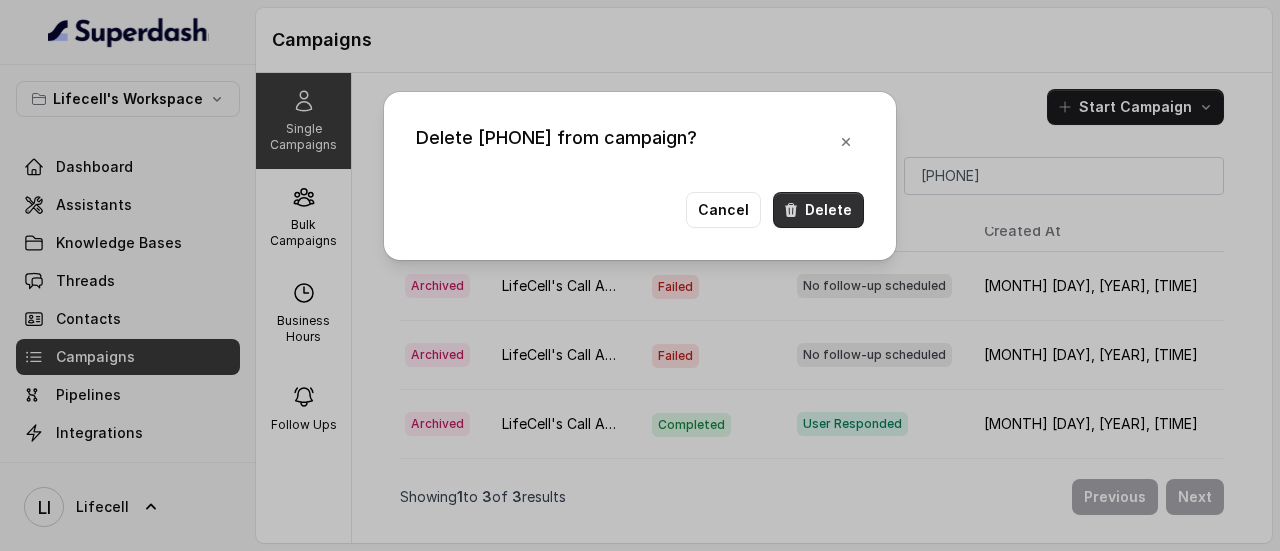 click on "Delete" at bounding box center [818, 210] 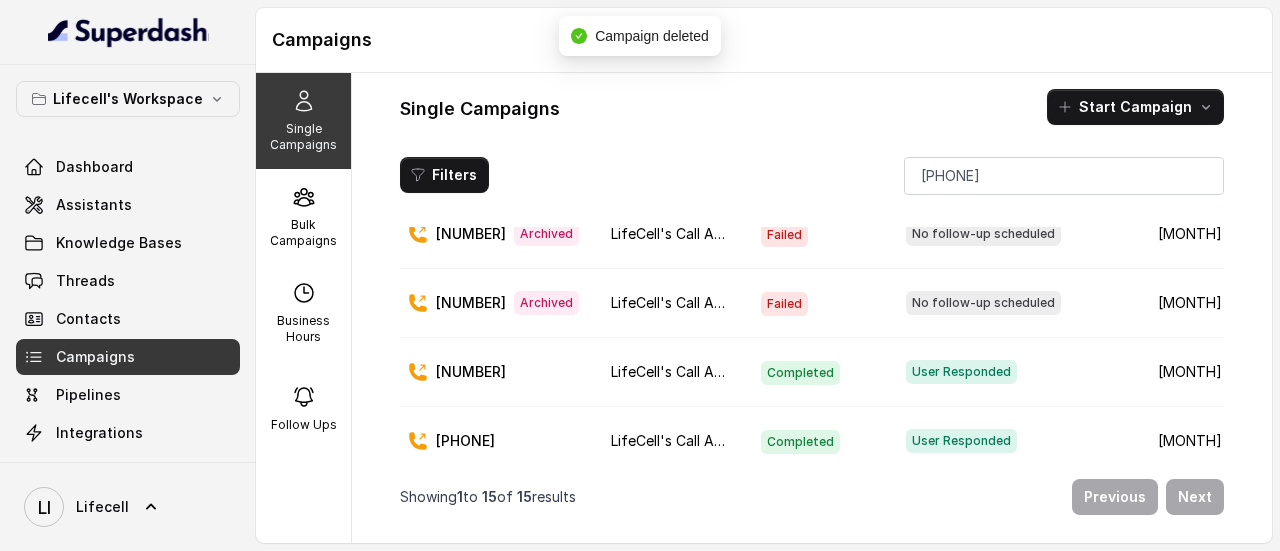 scroll, scrollTop: 856, scrollLeft: 0, axis: vertical 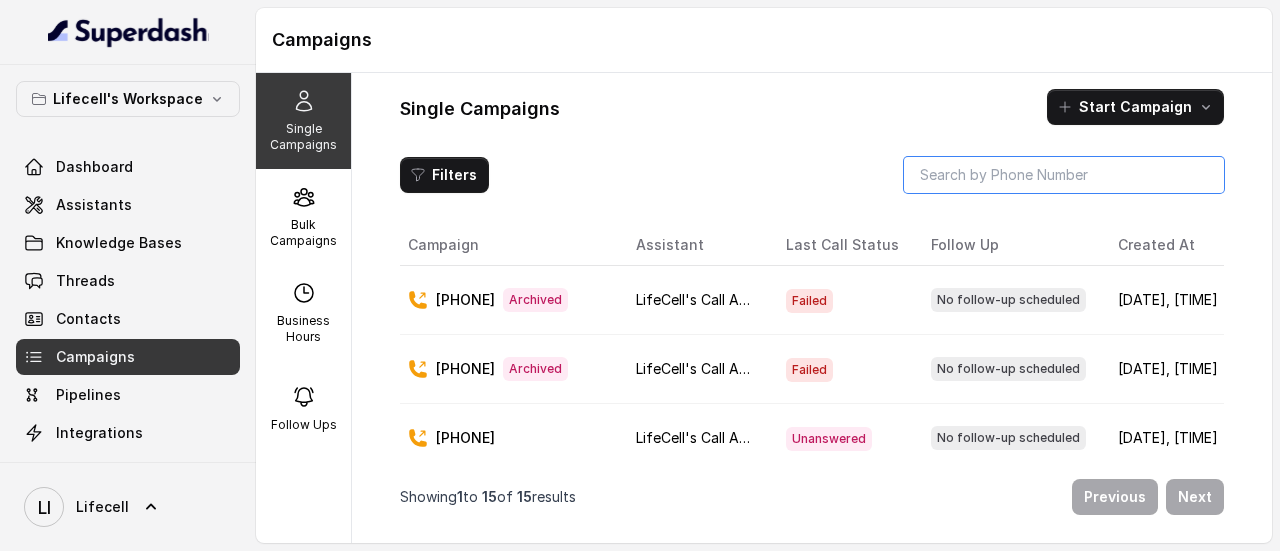 click at bounding box center (1064, 175) 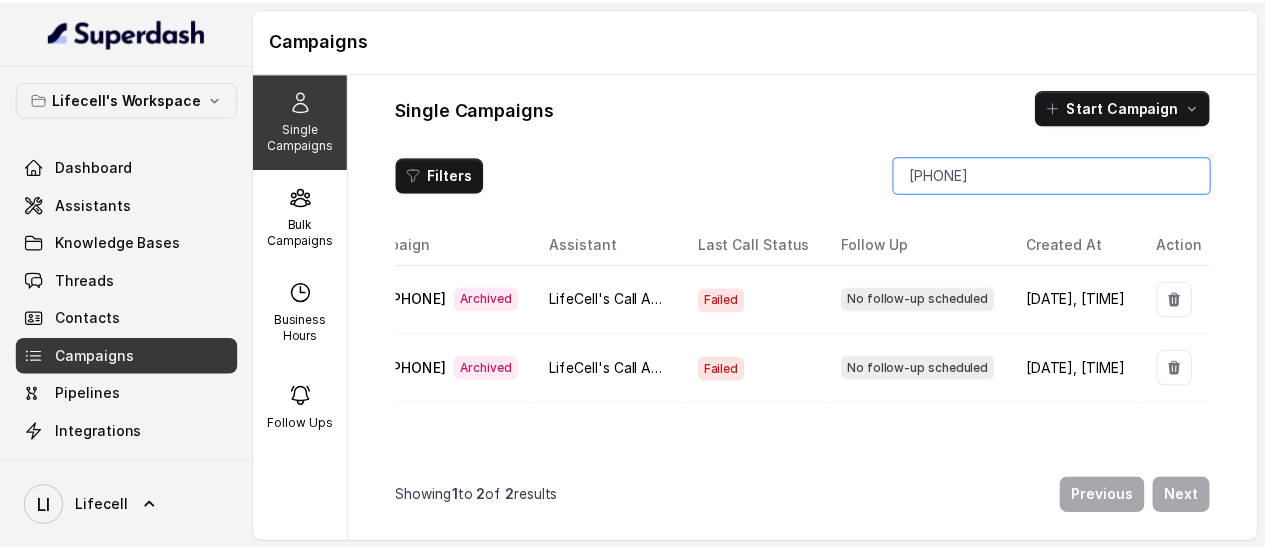 scroll, scrollTop: 0, scrollLeft: 0, axis: both 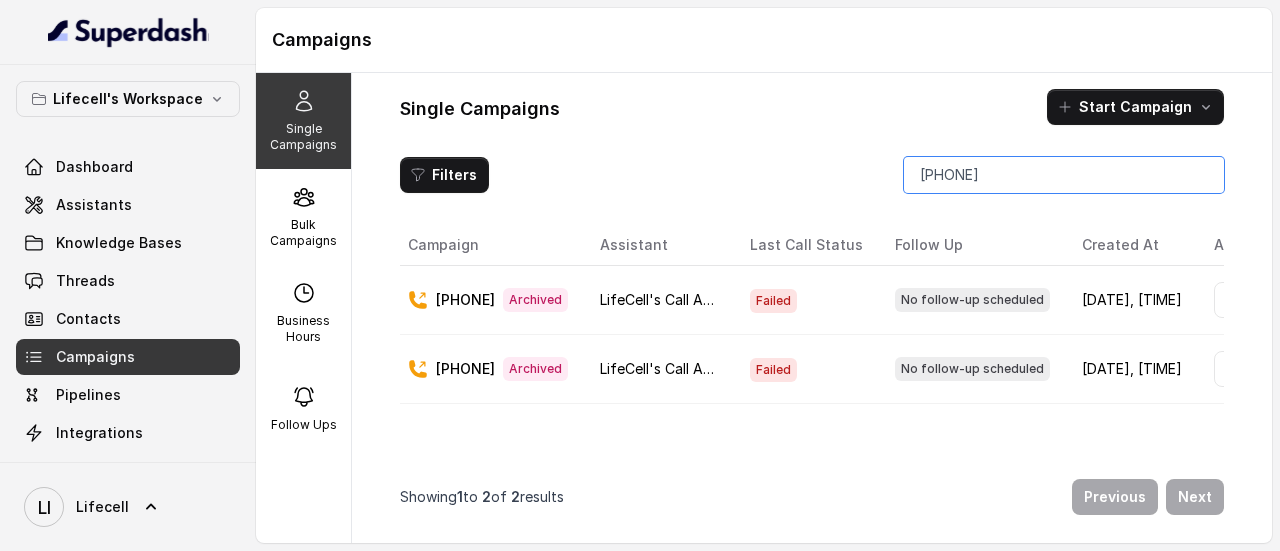 type on "[PHONE]" 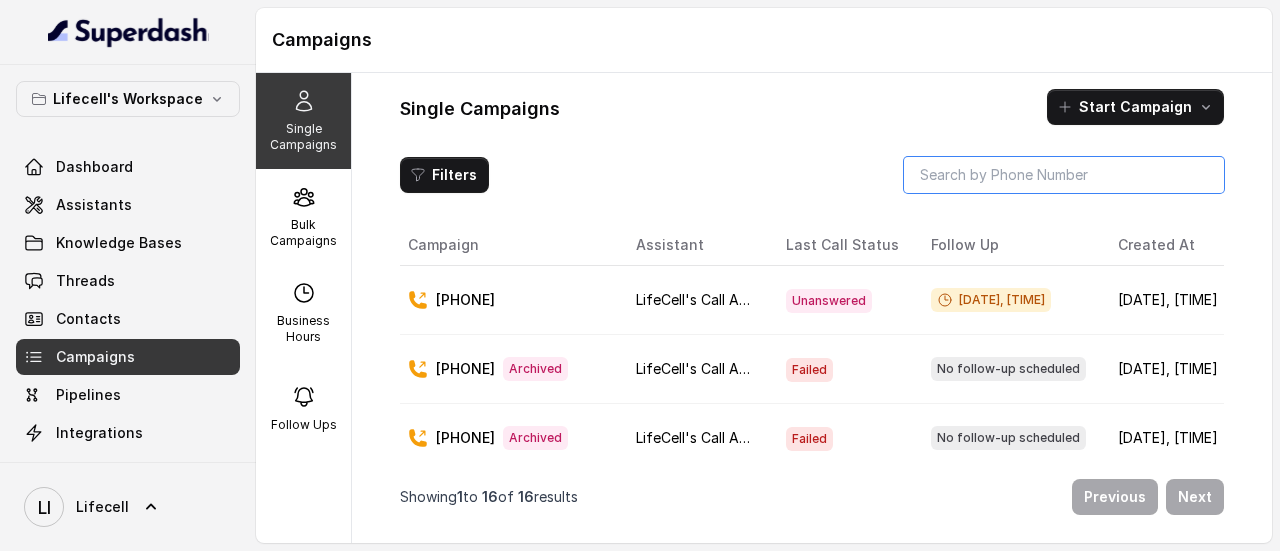 paste on "[PHONE]" 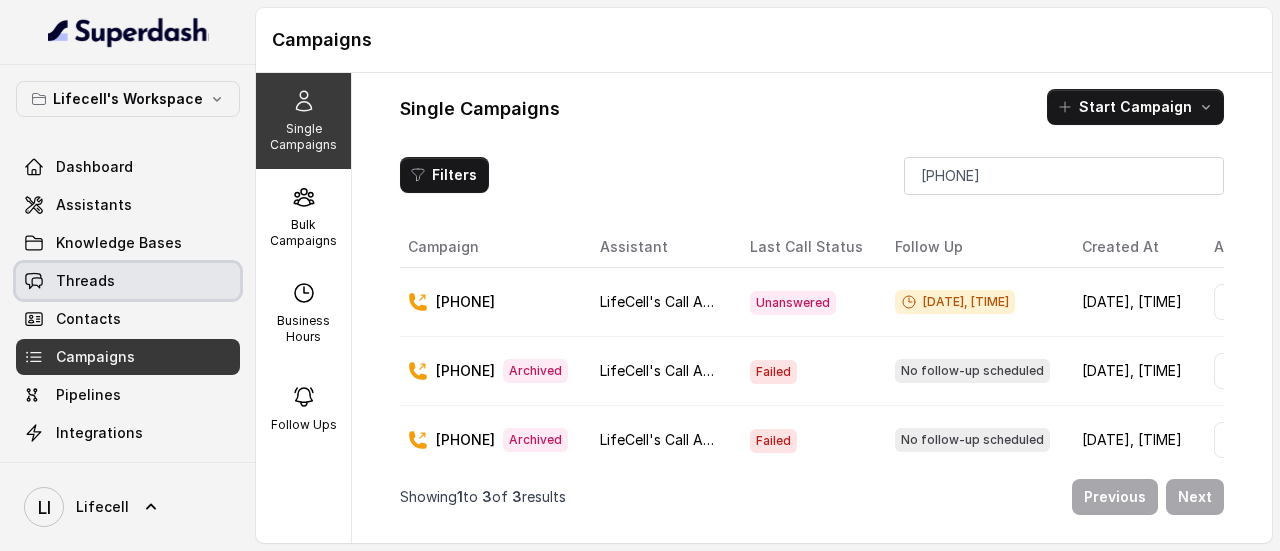 click on "Threads" at bounding box center (85, 281) 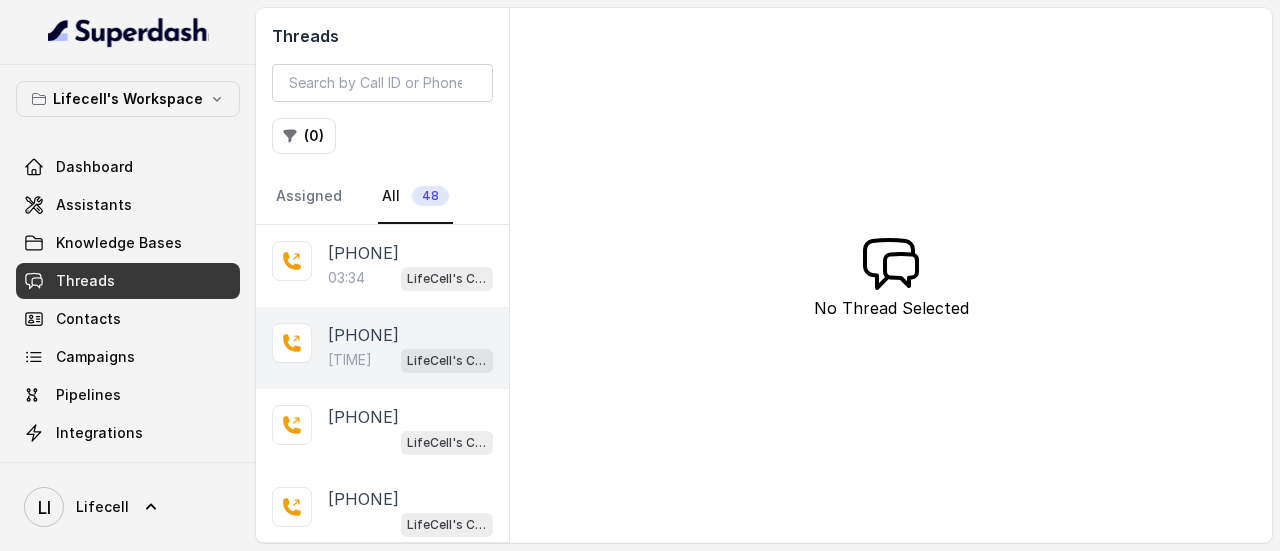 click on "03:47" at bounding box center [350, 360] 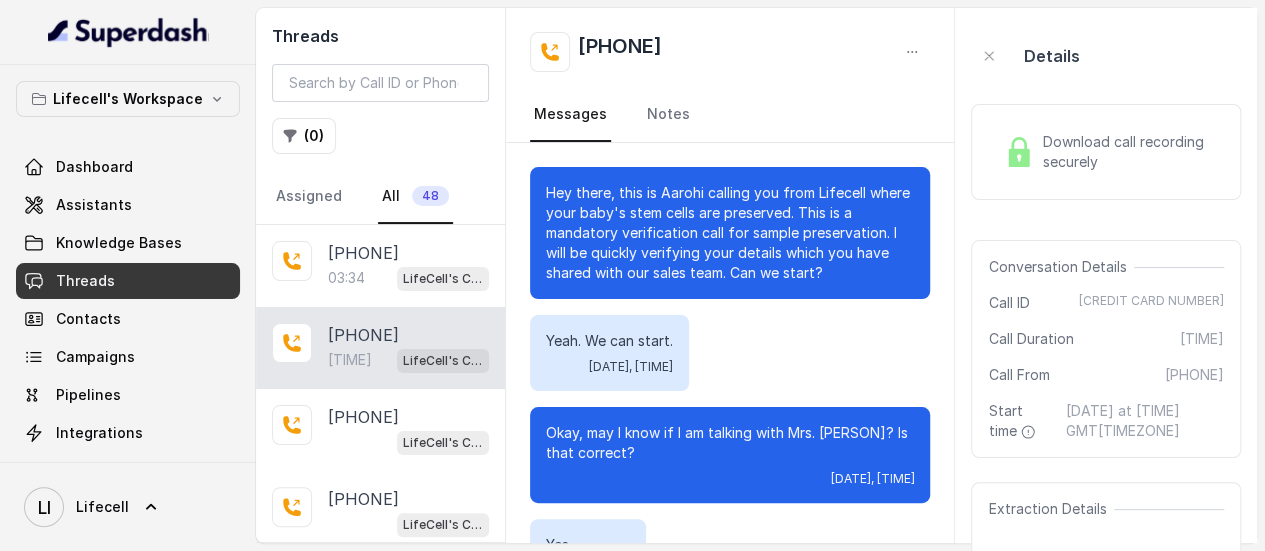 scroll, scrollTop: 3607, scrollLeft: 0, axis: vertical 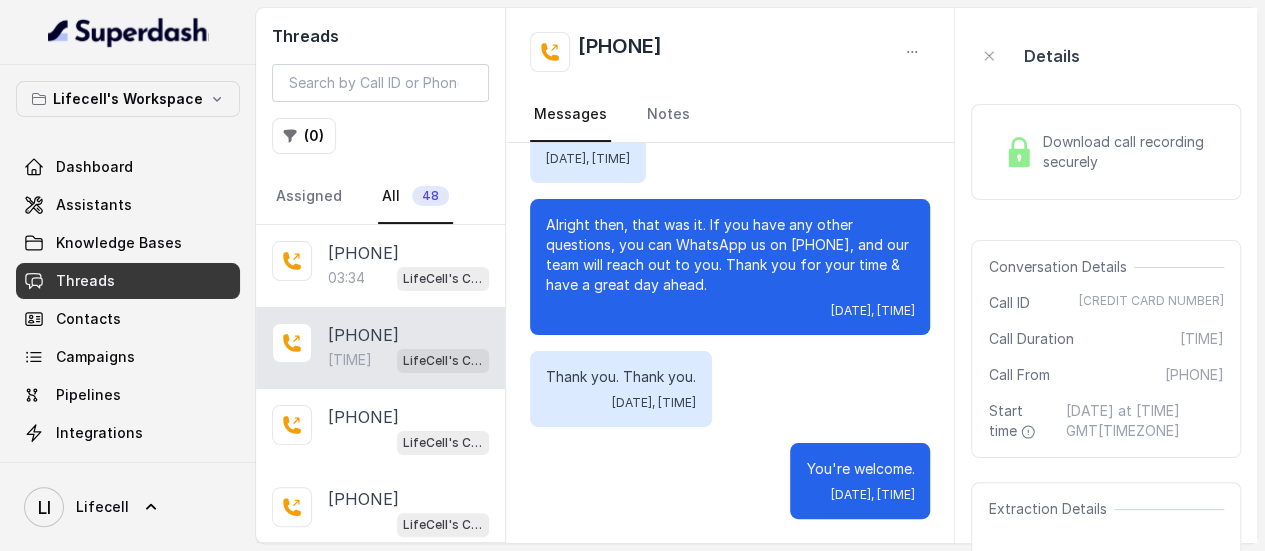 click on "Download call recording securely" at bounding box center (1129, 152) 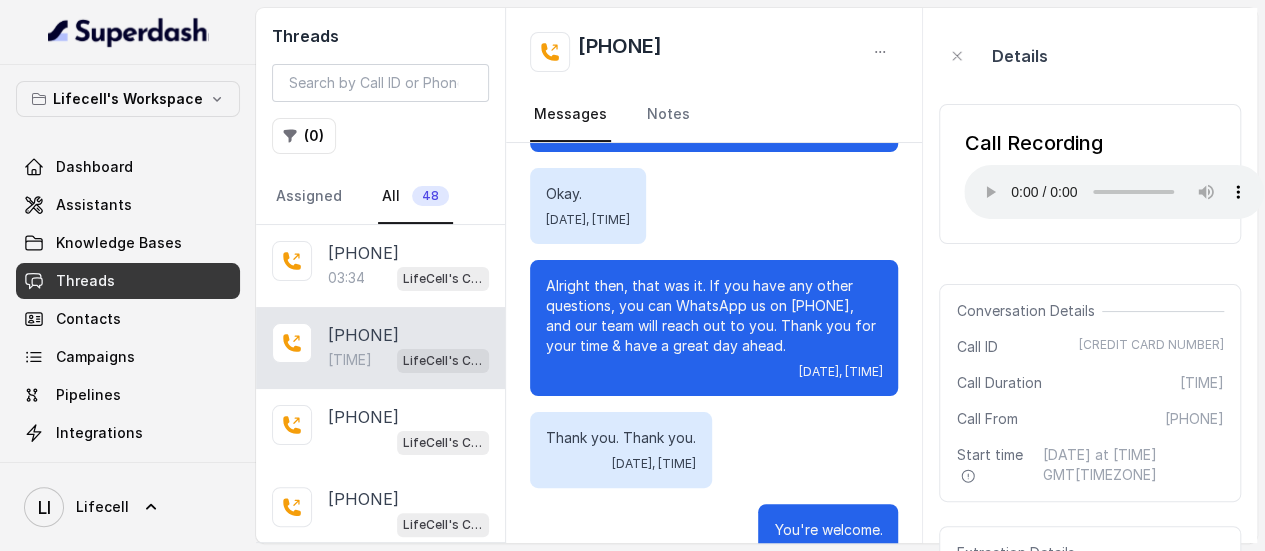 scroll, scrollTop: 3727, scrollLeft: 0, axis: vertical 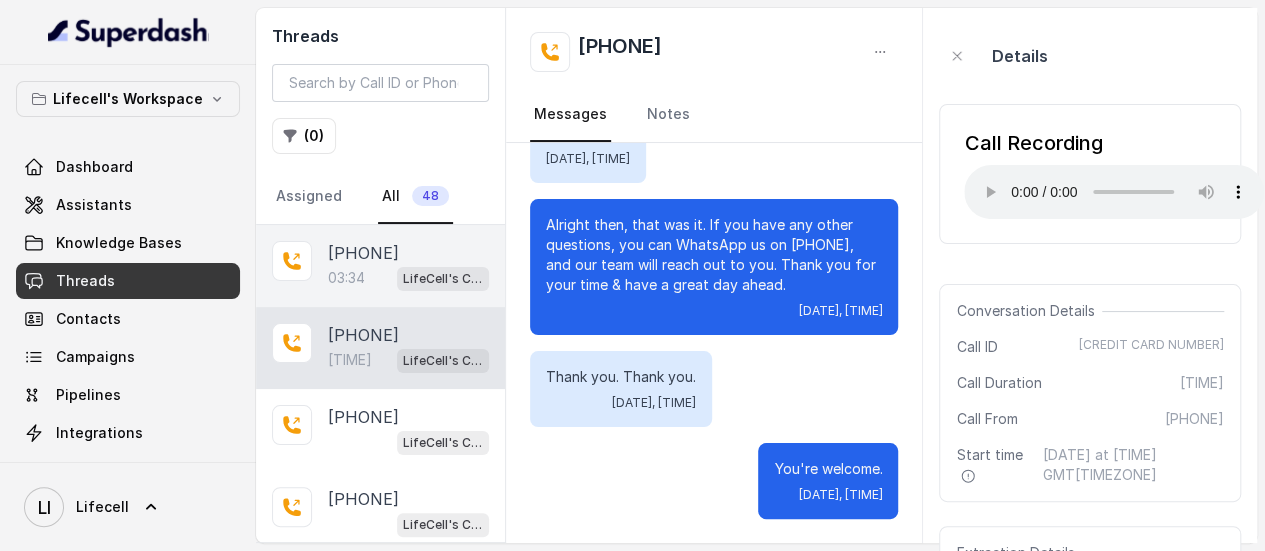 click on "03:34" at bounding box center (346, 278) 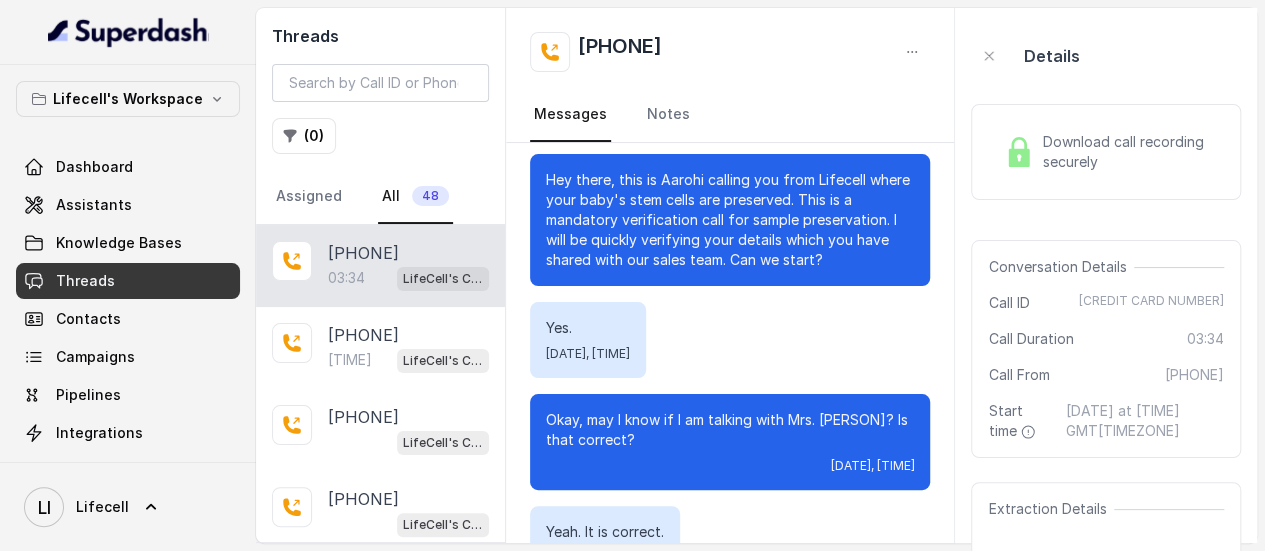 scroll, scrollTop: 11, scrollLeft: 0, axis: vertical 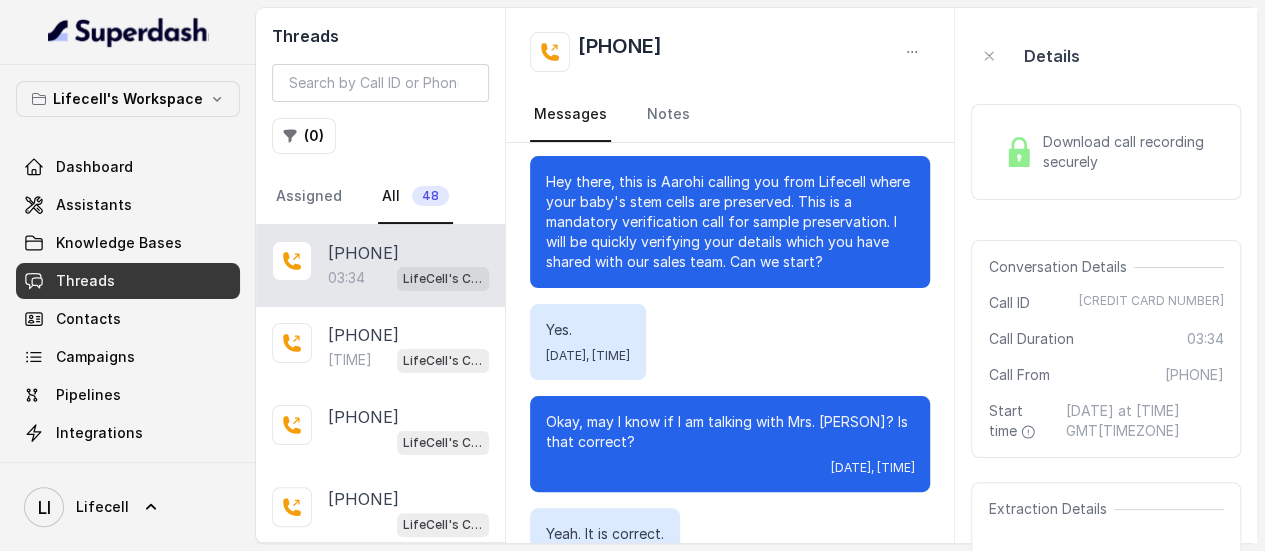 click on "Download call recording securely" at bounding box center [1129, 152] 